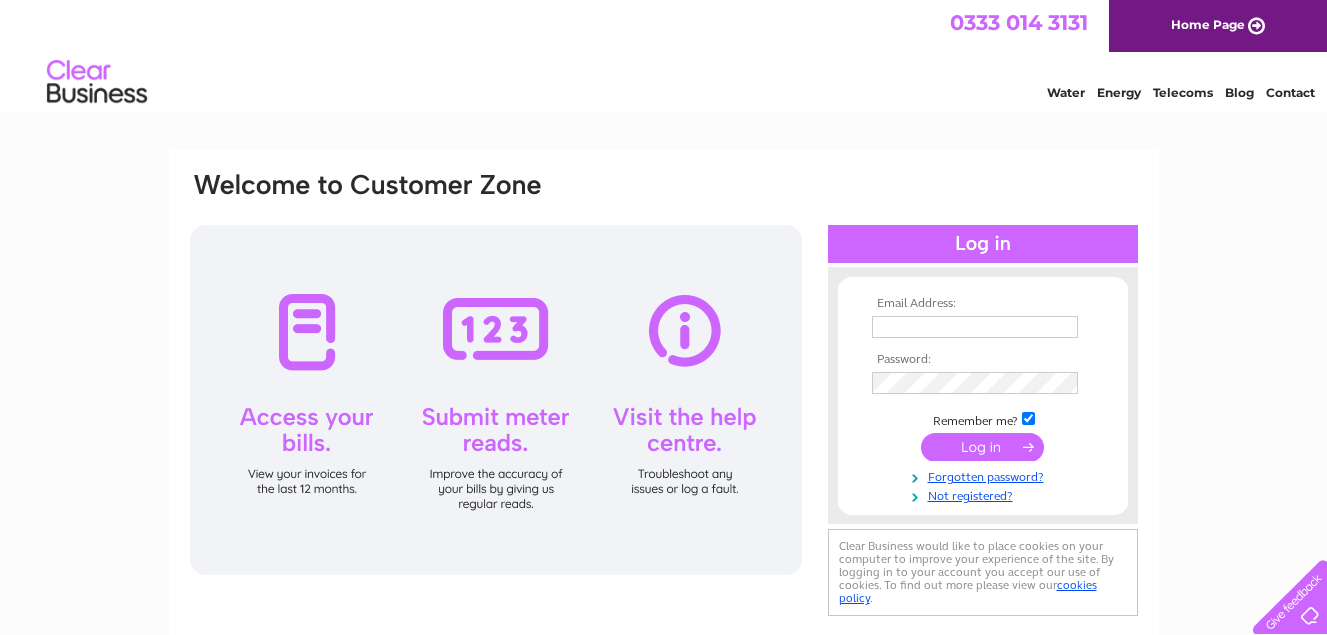 scroll, scrollTop: 0, scrollLeft: 0, axis: both 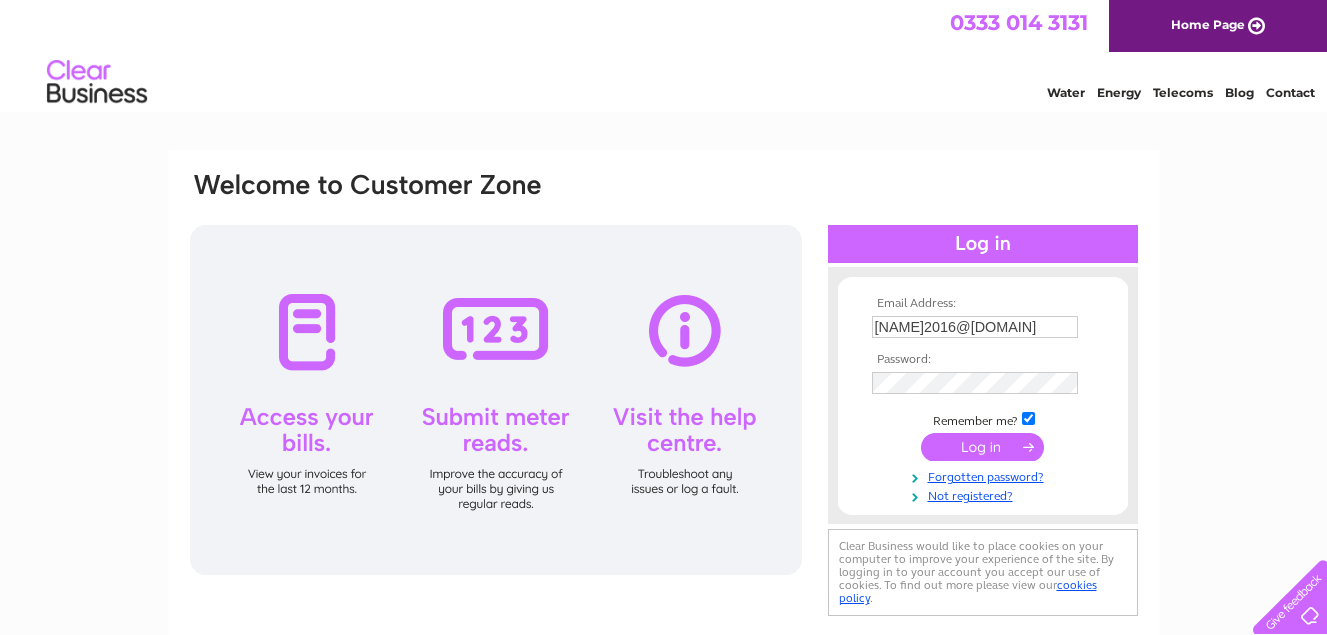 click at bounding box center (982, 447) 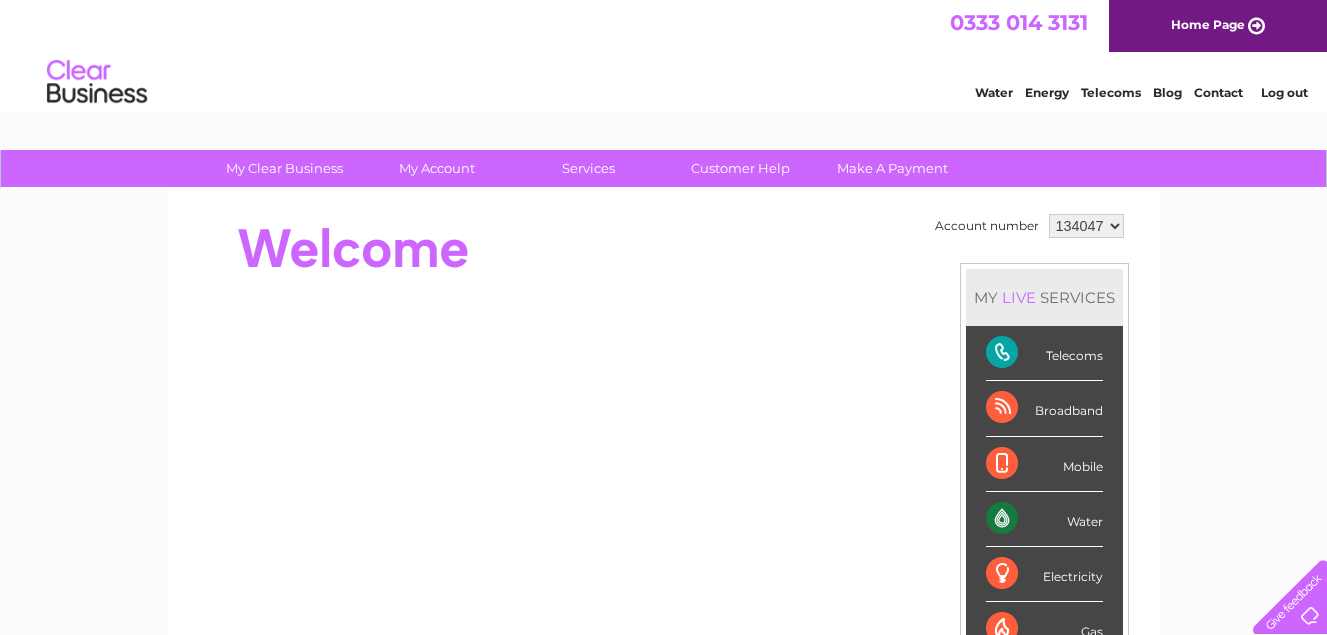 scroll, scrollTop: 0, scrollLeft: 0, axis: both 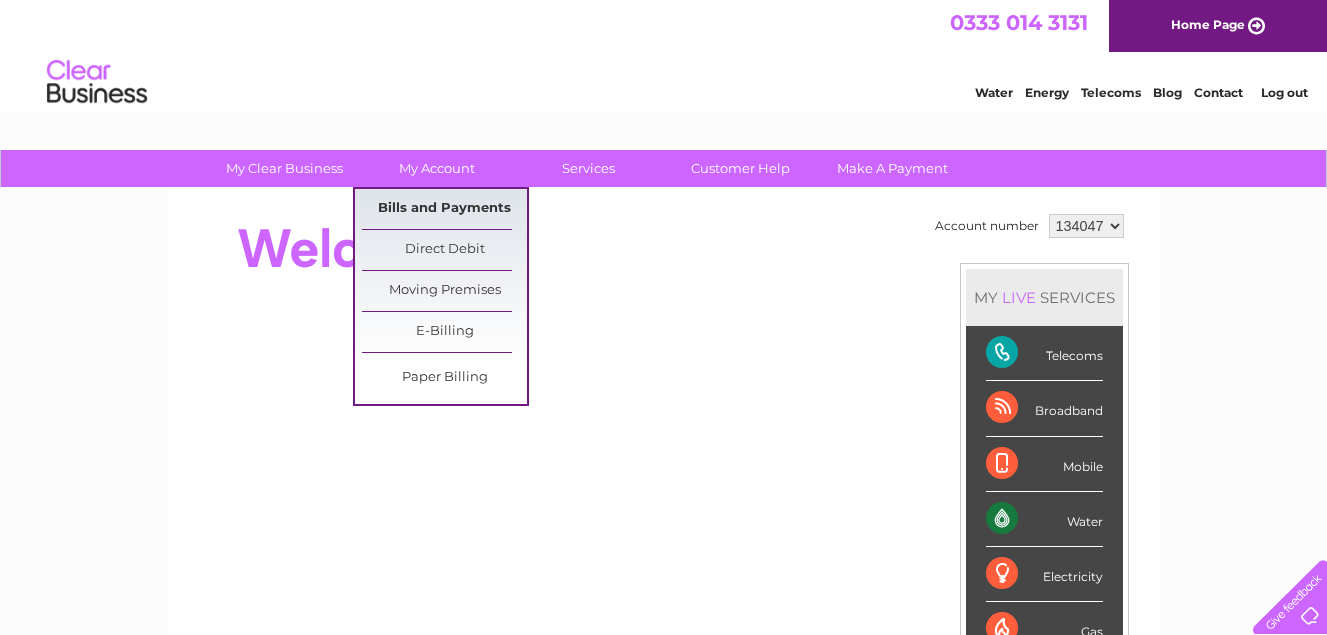 click on "Bills and Payments" at bounding box center (444, 209) 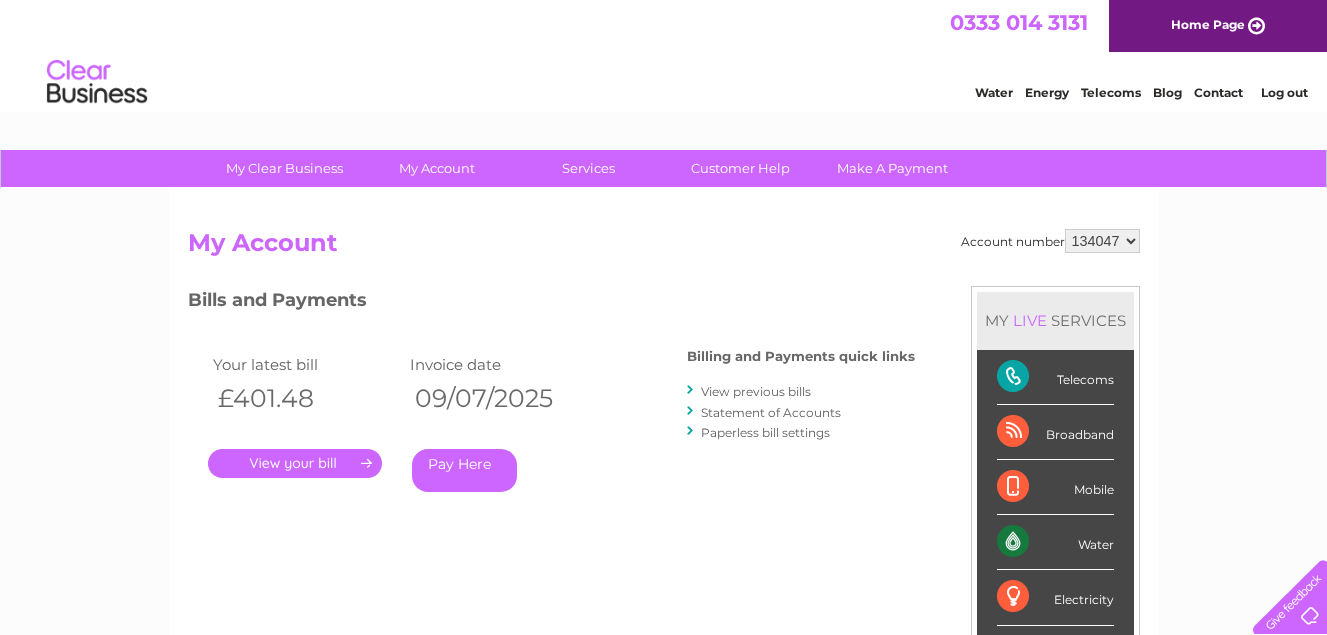 scroll, scrollTop: 0, scrollLeft: 0, axis: both 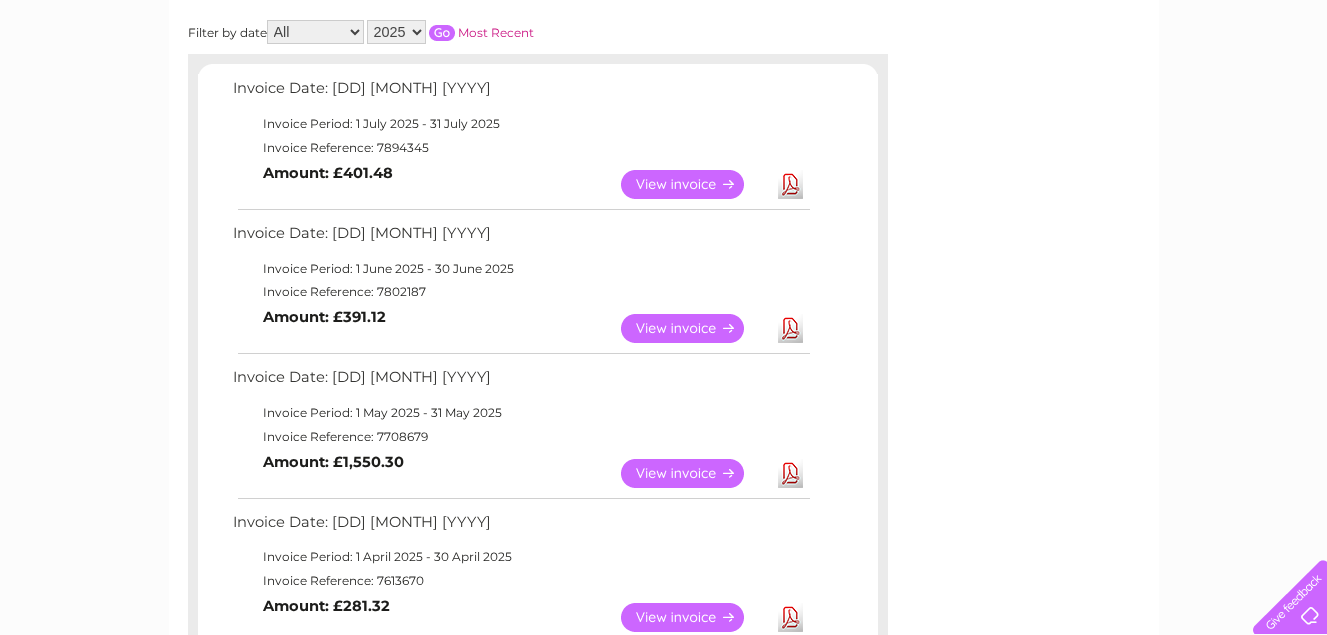 click on "View" at bounding box center (694, 473) 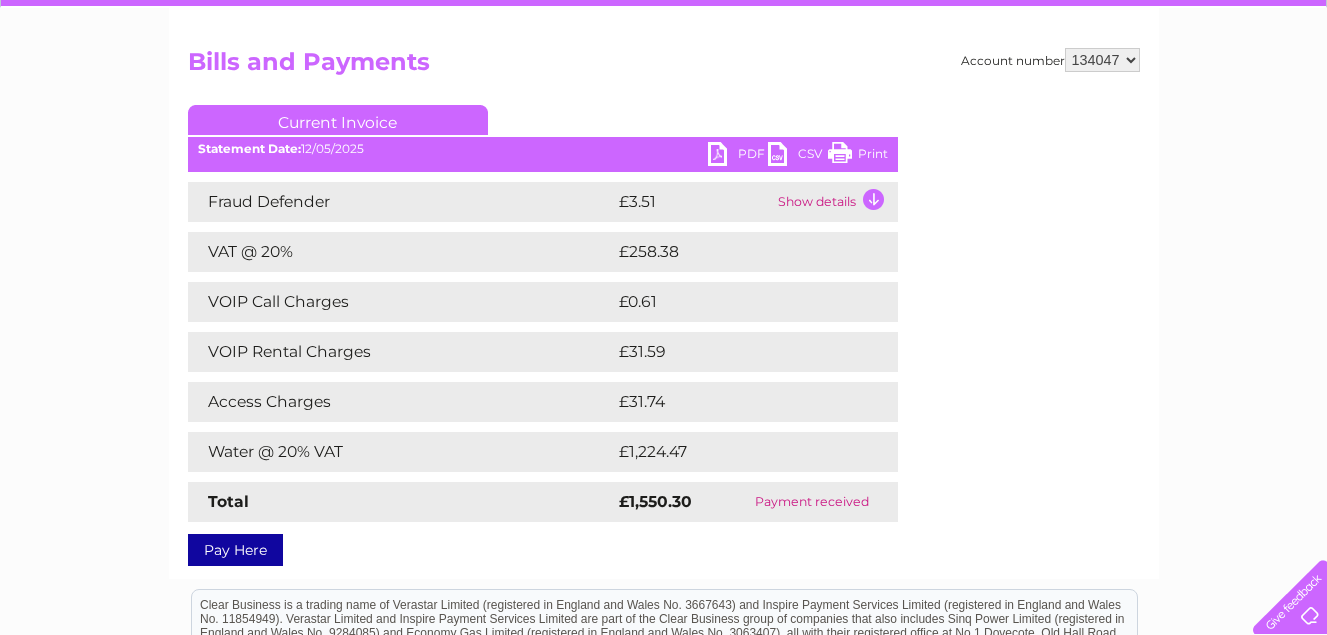 scroll, scrollTop: 81, scrollLeft: 0, axis: vertical 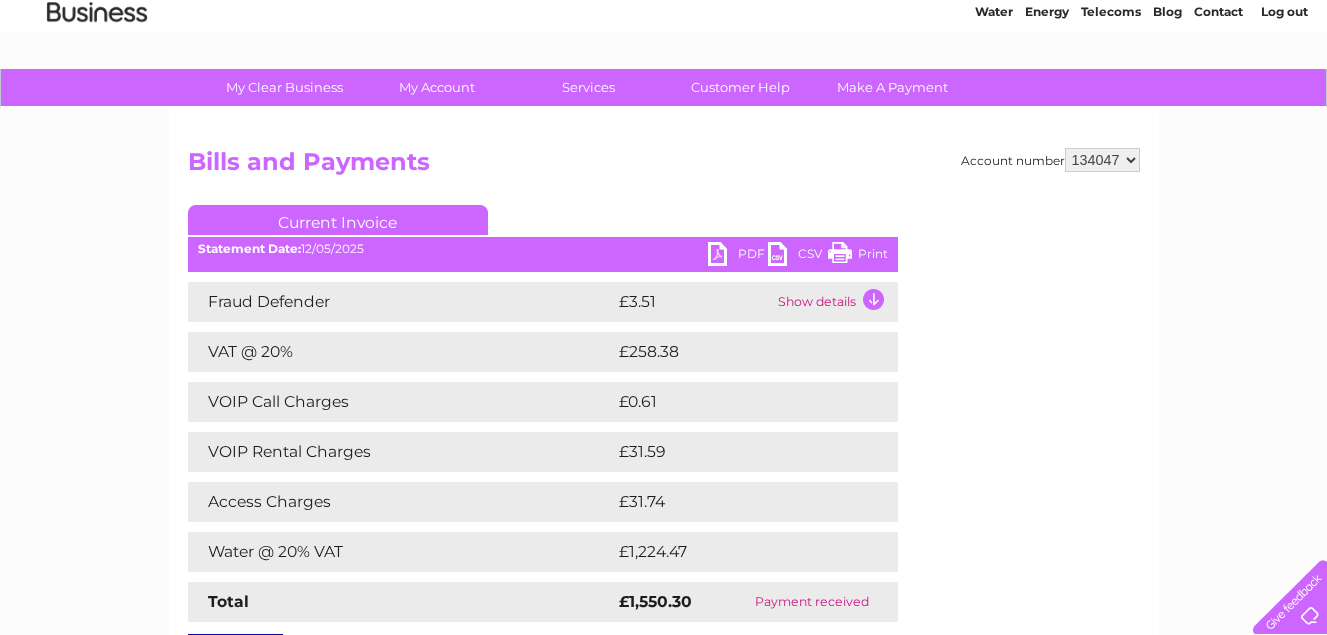 click on "PDF" at bounding box center [738, 256] 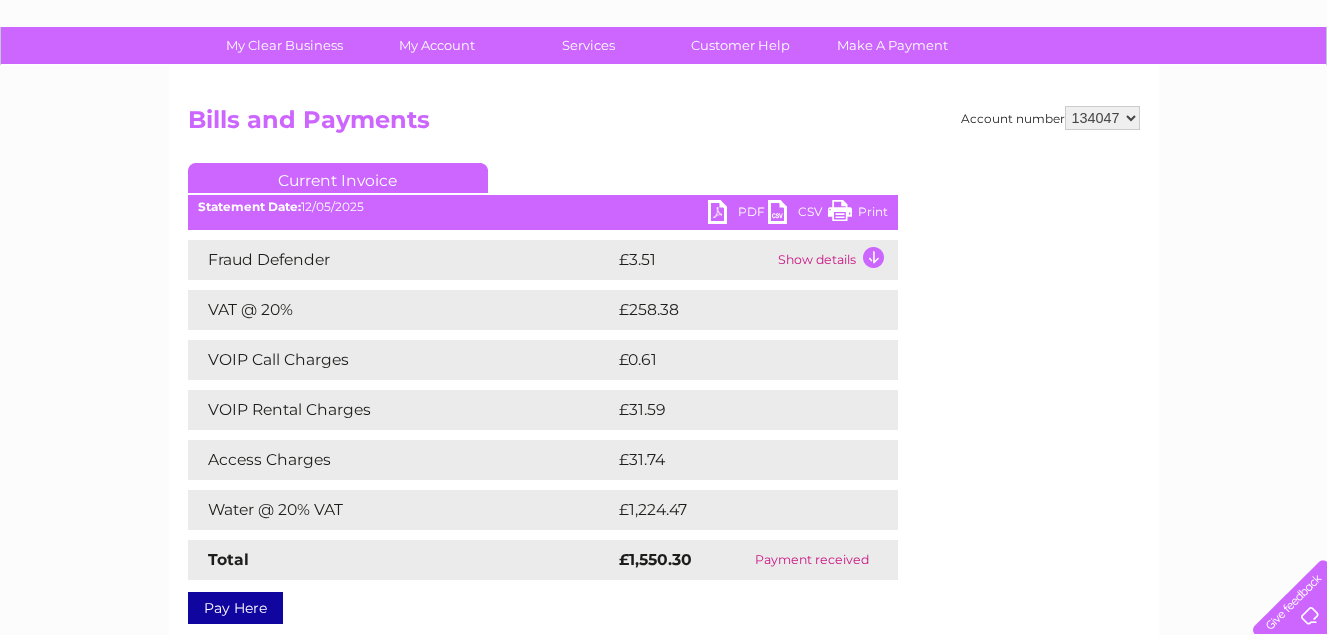 scroll, scrollTop: 81, scrollLeft: 0, axis: vertical 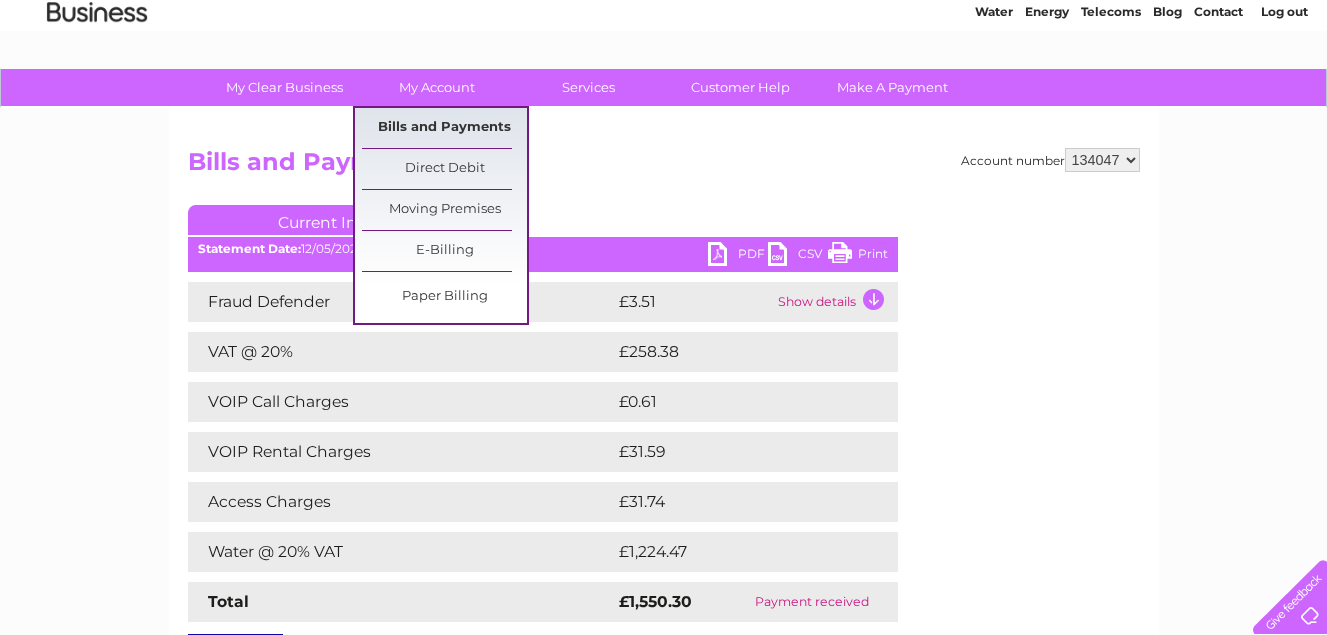 click on "Bills and Payments" at bounding box center (444, 128) 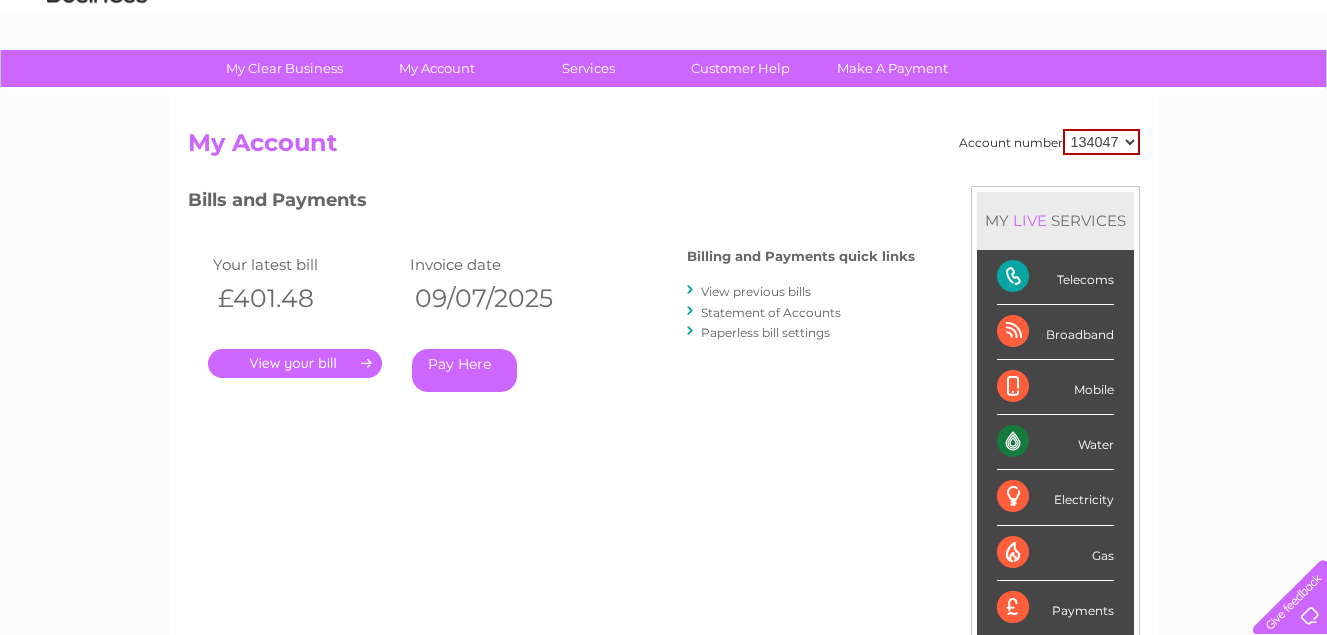 scroll, scrollTop: 200, scrollLeft: 0, axis: vertical 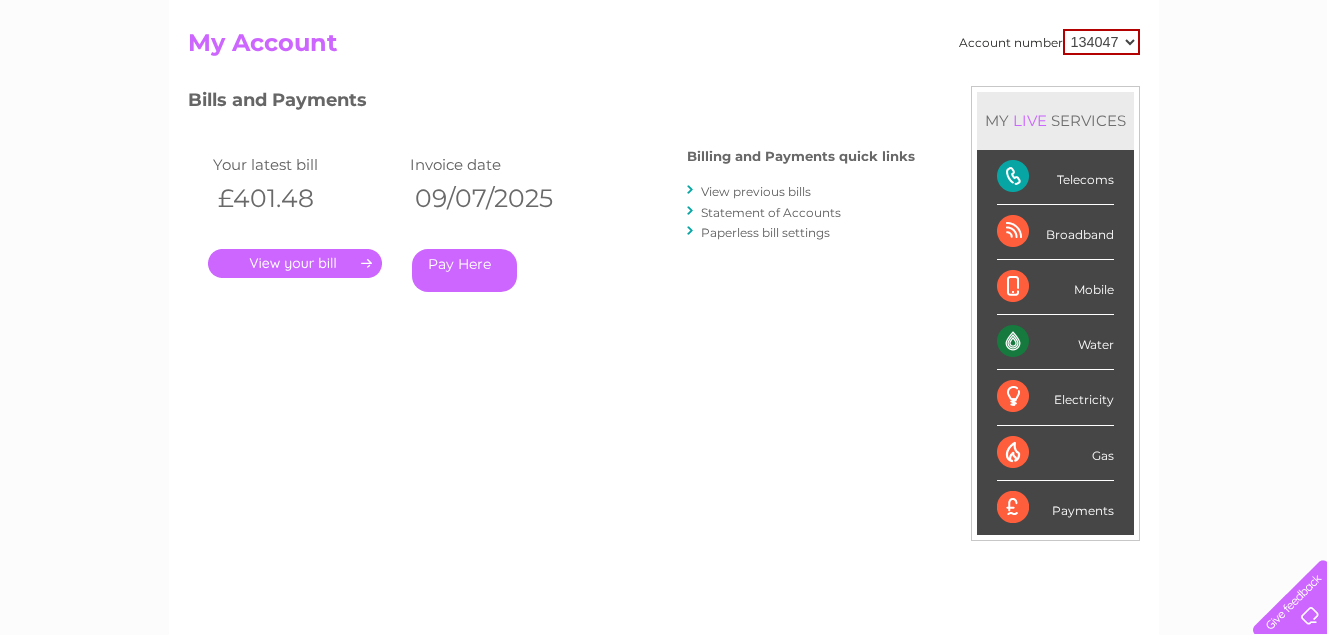 click on "View previous bills" at bounding box center (756, 191) 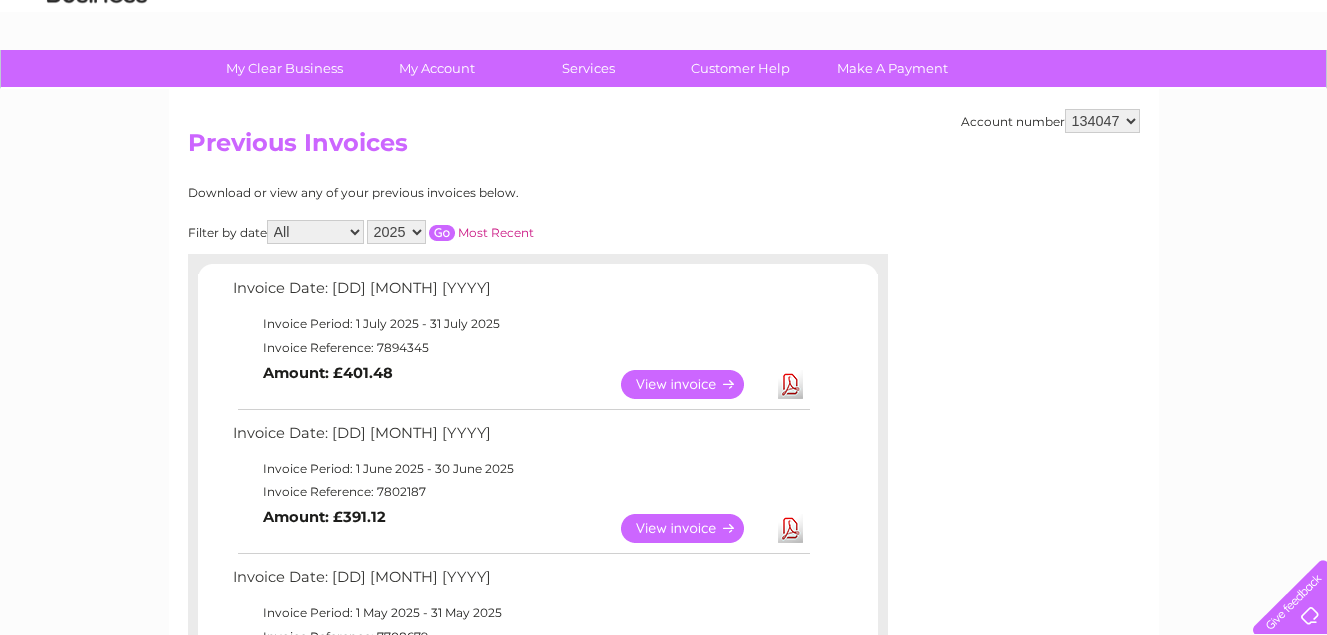scroll, scrollTop: 200, scrollLeft: 0, axis: vertical 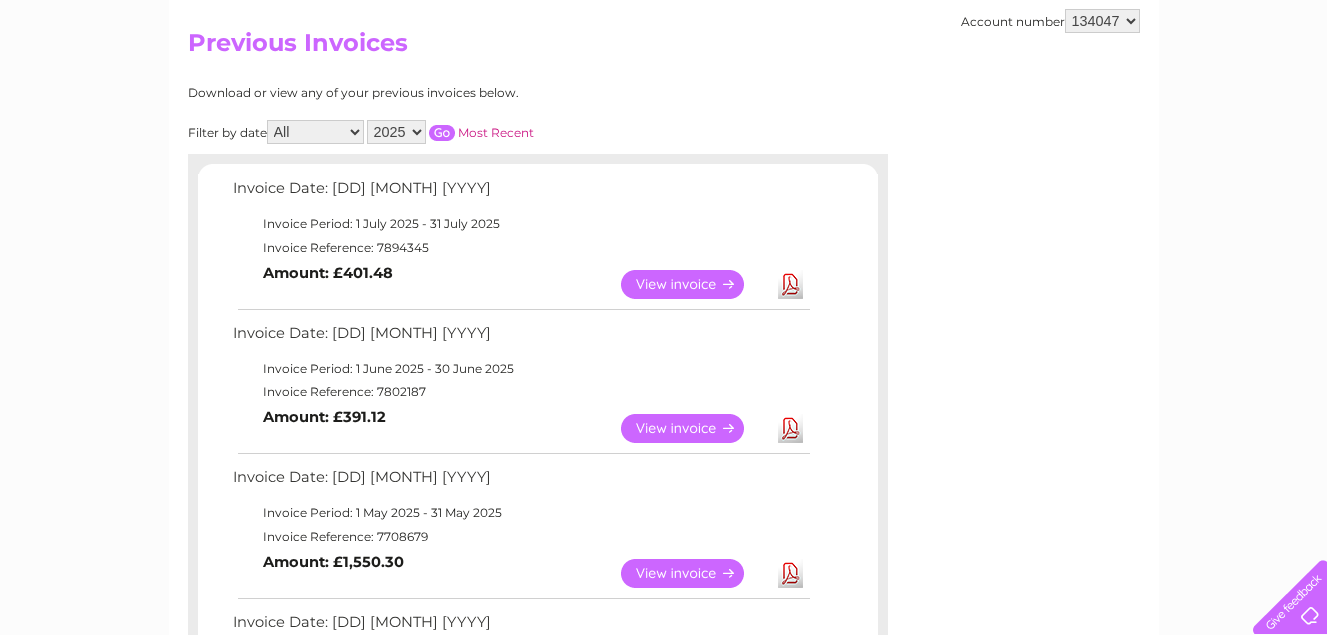 click on "View" at bounding box center [694, 428] 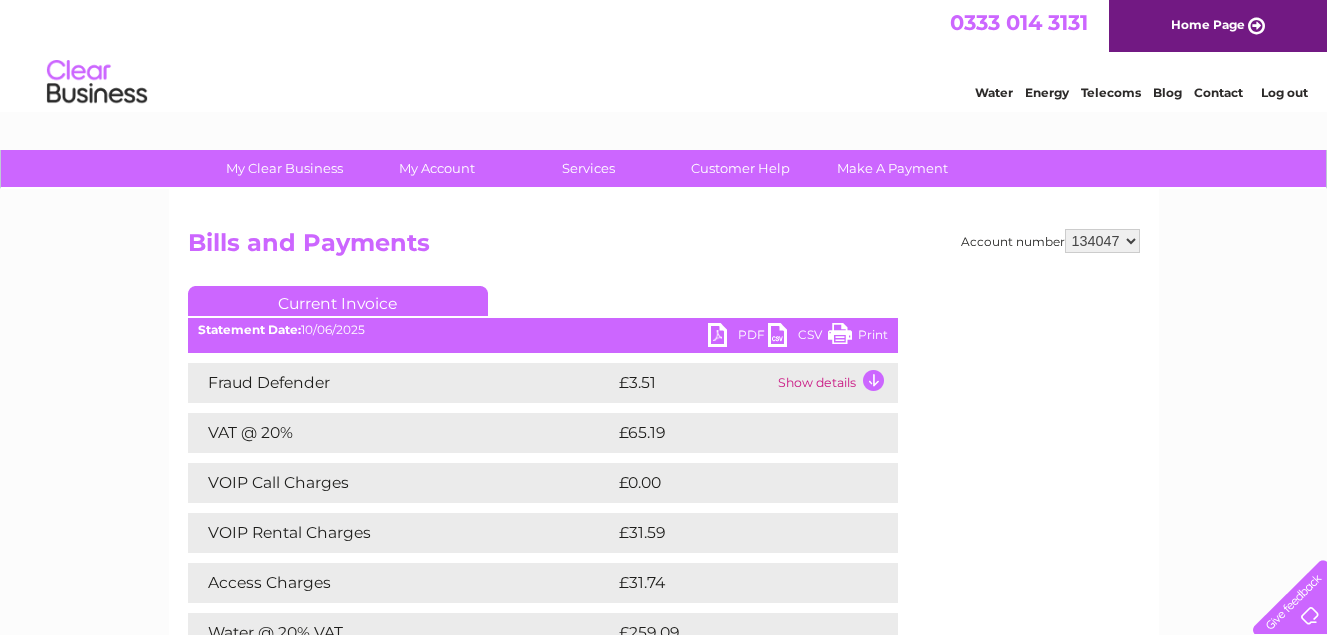 scroll, scrollTop: 0, scrollLeft: 0, axis: both 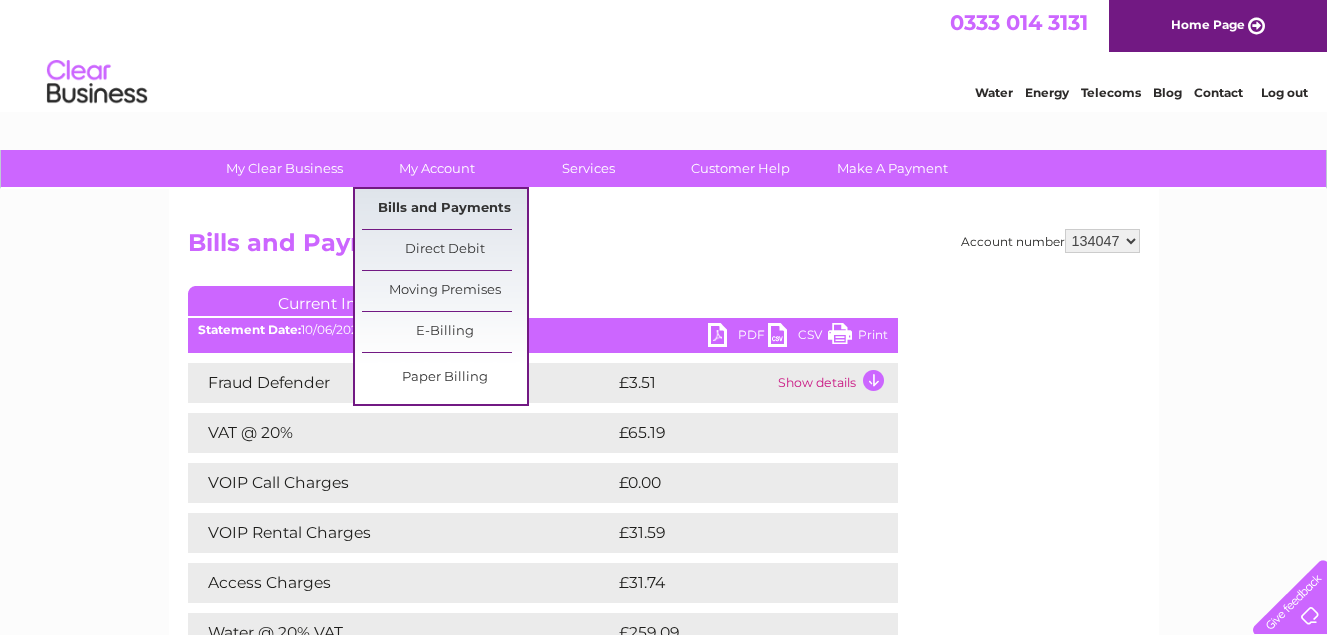 click on "Bills and Payments" at bounding box center (444, 209) 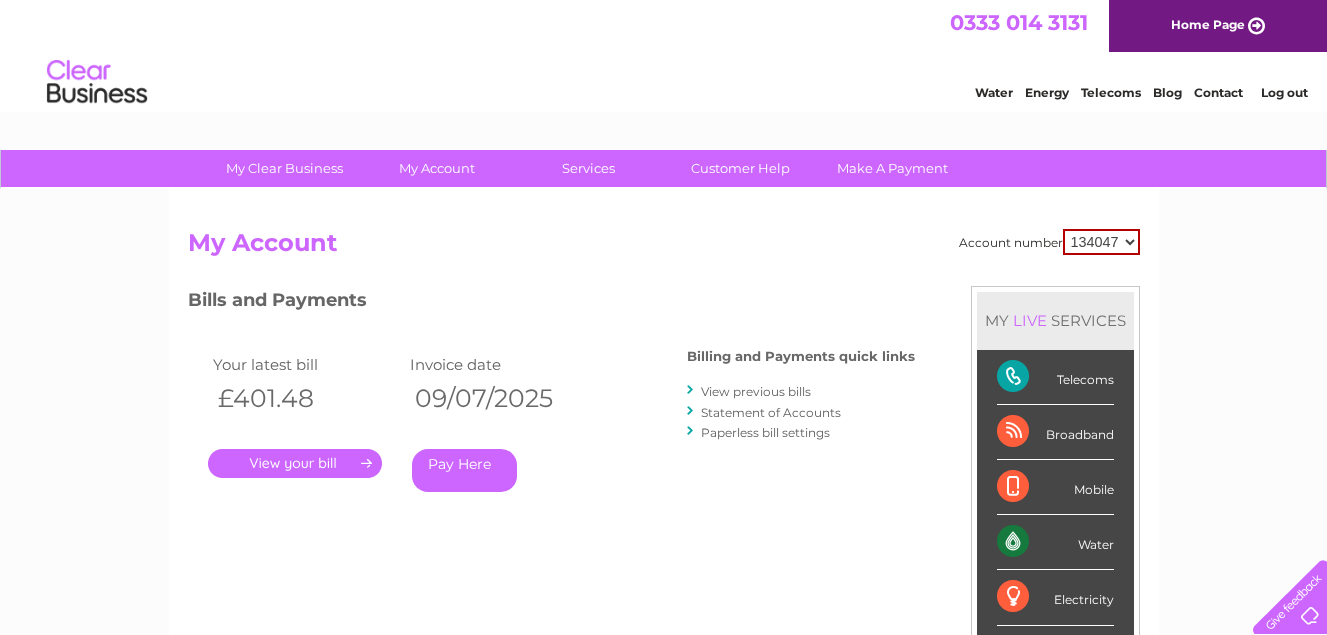 scroll, scrollTop: 0, scrollLeft: 0, axis: both 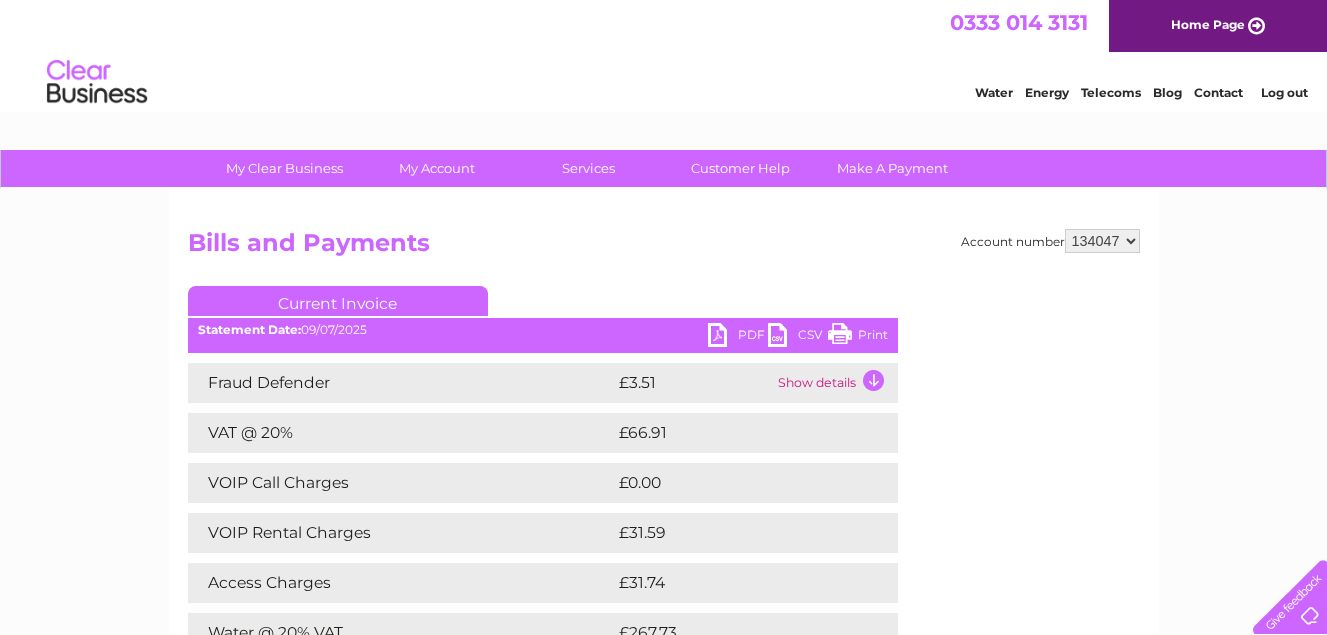 click on "PDF" at bounding box center (738, 337) 